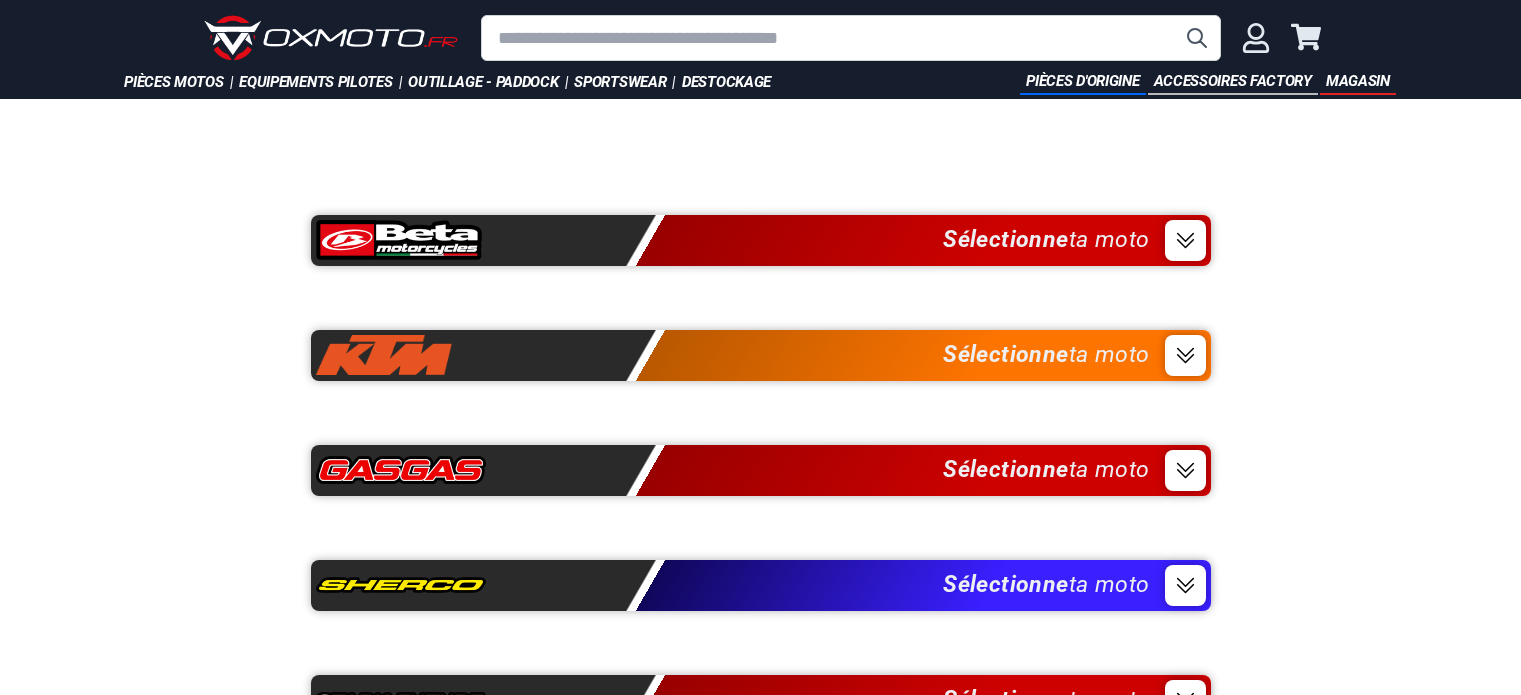 scroll, scrollTop: 0, scrollLeft: 0, axis: both 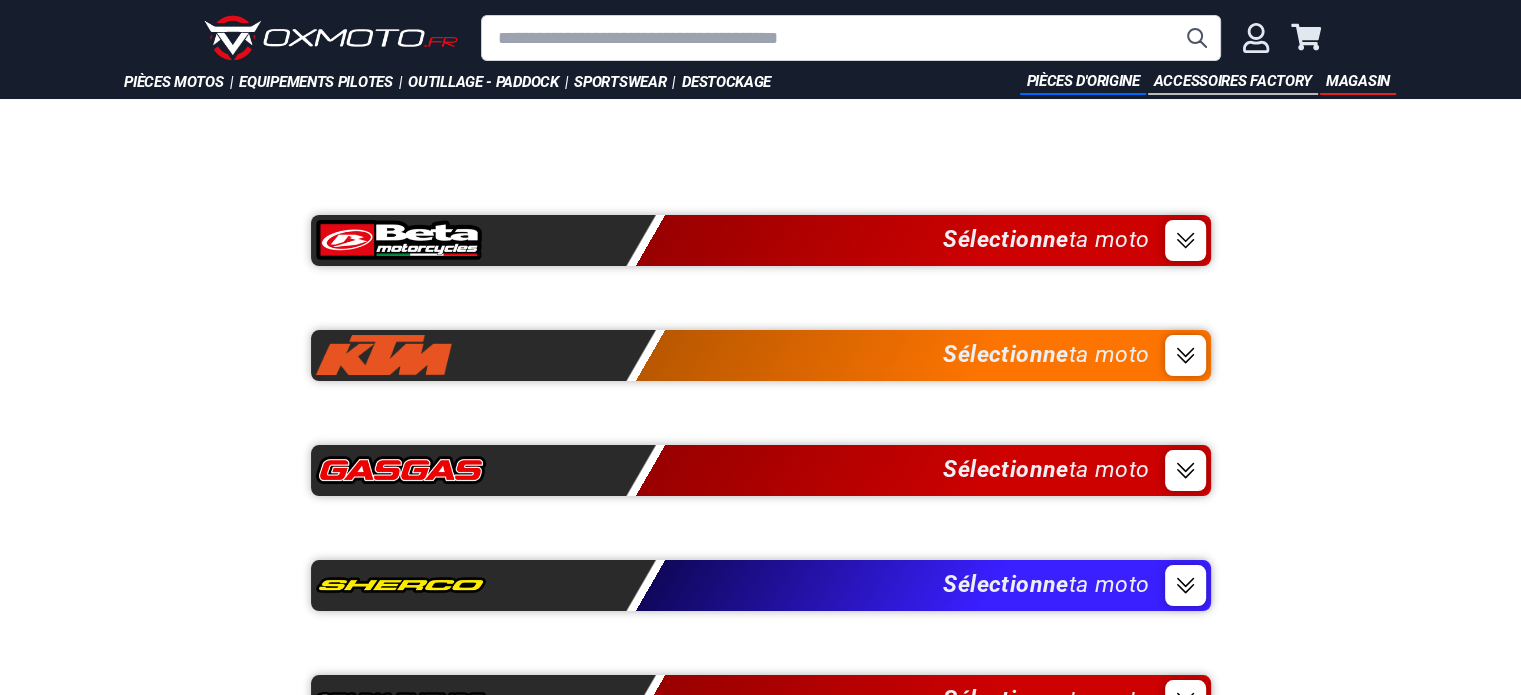 click 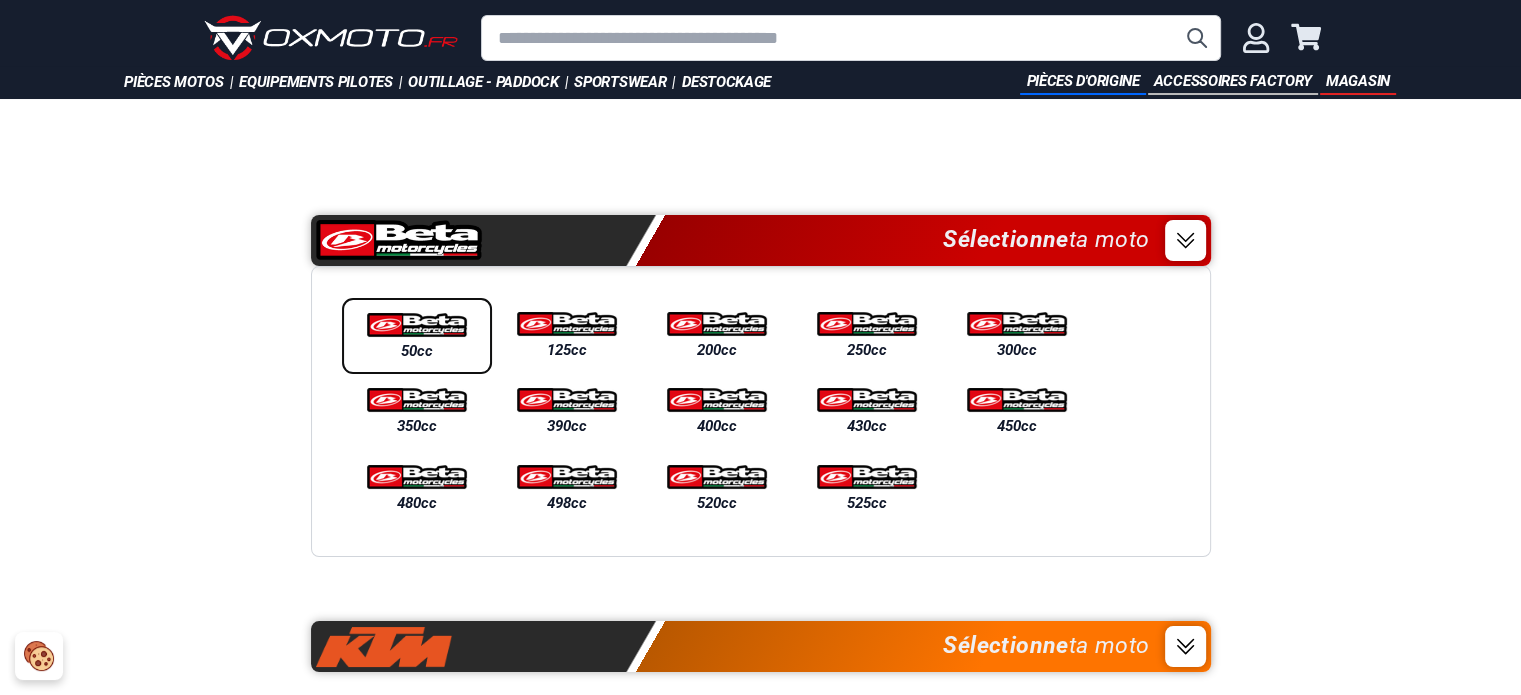 click on "50cc" at bounding box center (417, 351) 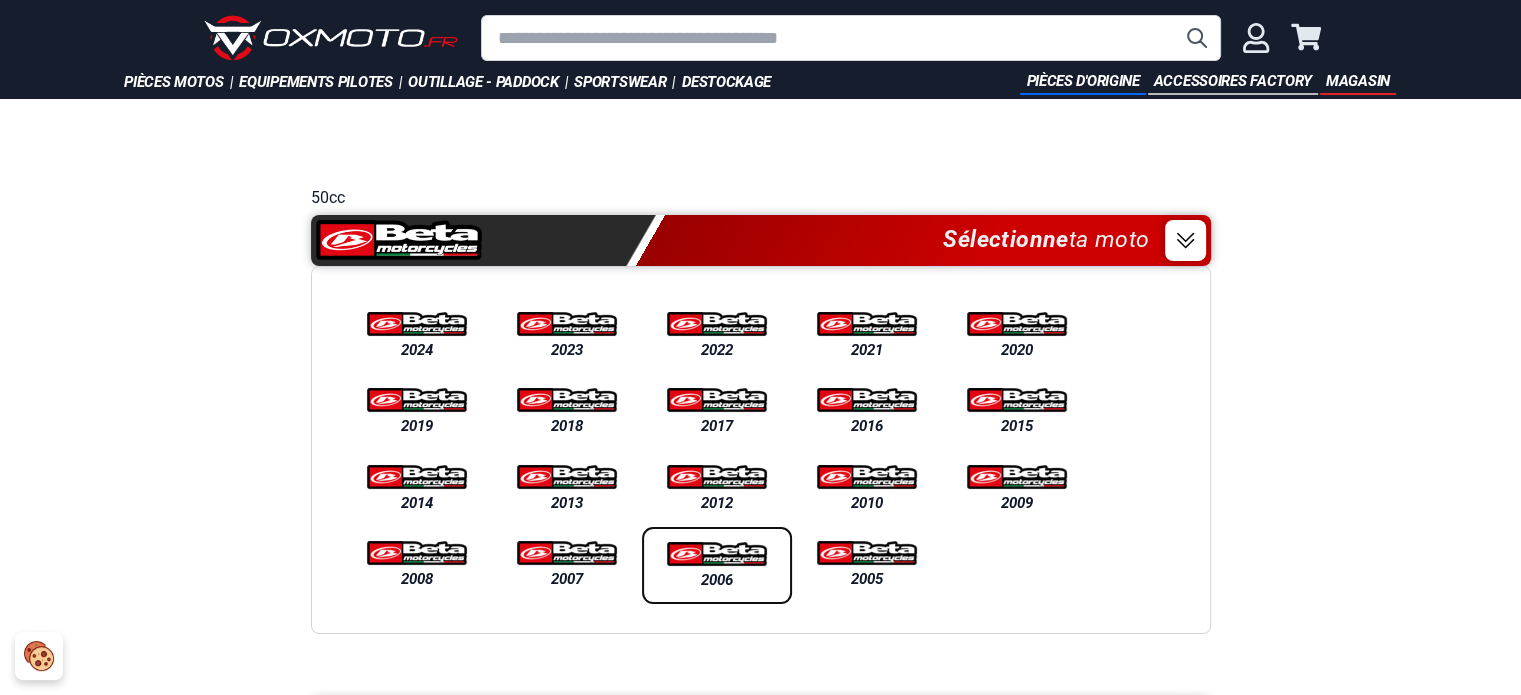 click at bounding box center (717, 554) 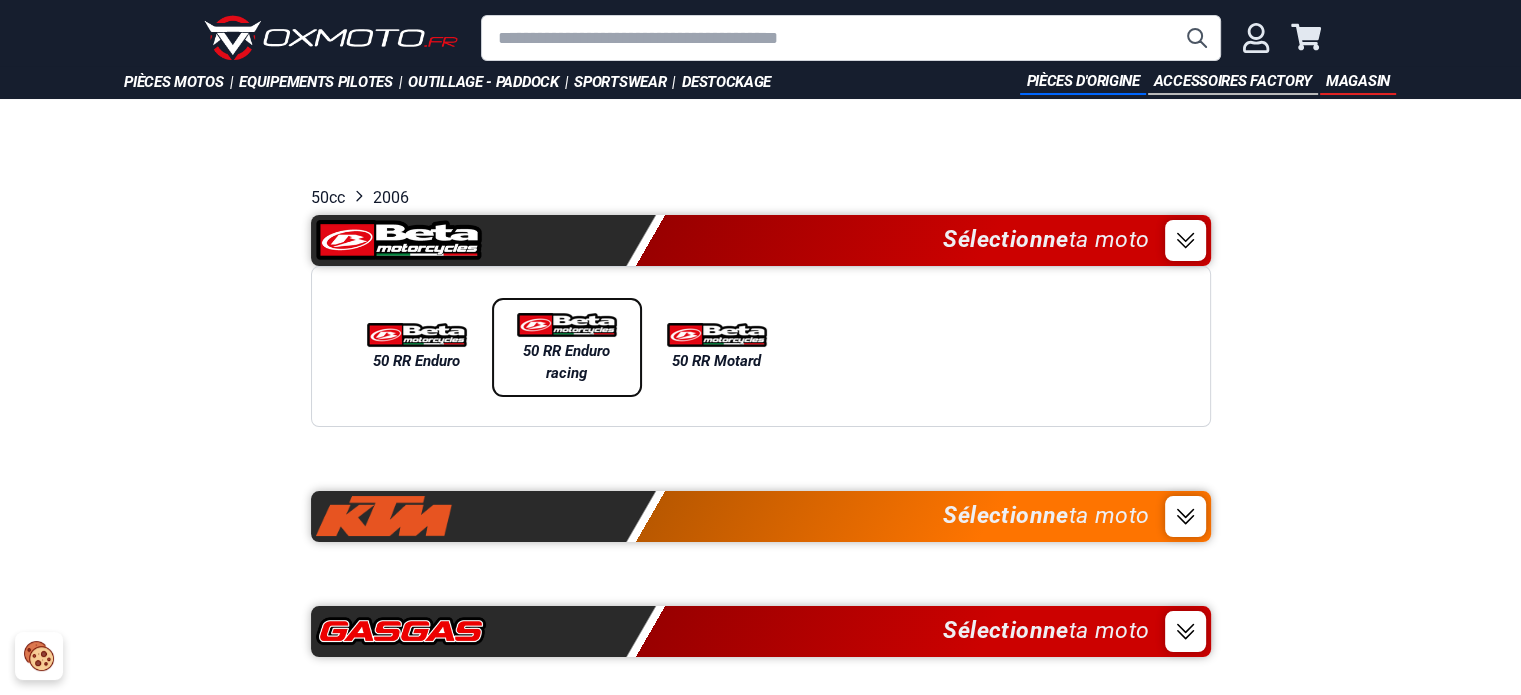 click on "50 RR Enduro racing" at bounding box center [567, 362] 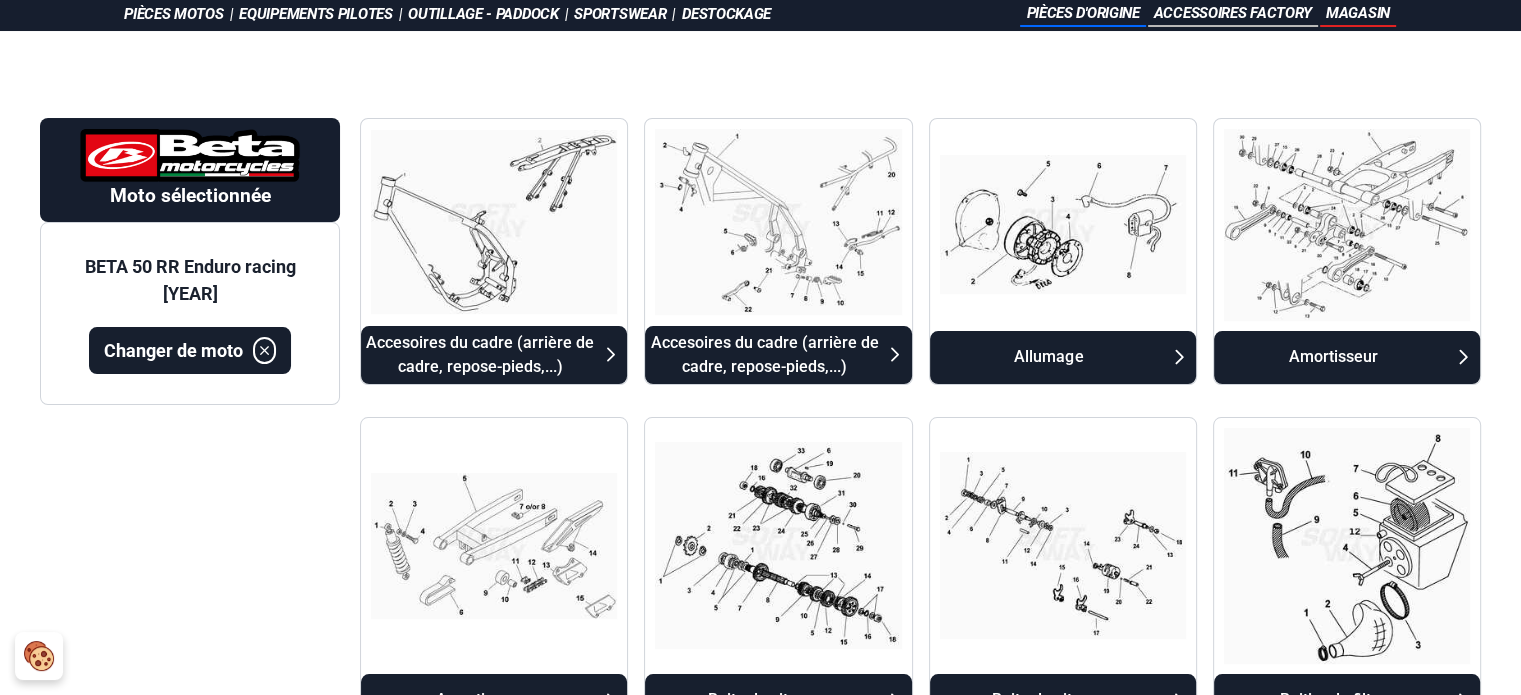 scroll, scrollTop: 100, scrollLeft: 0, axis: vertical 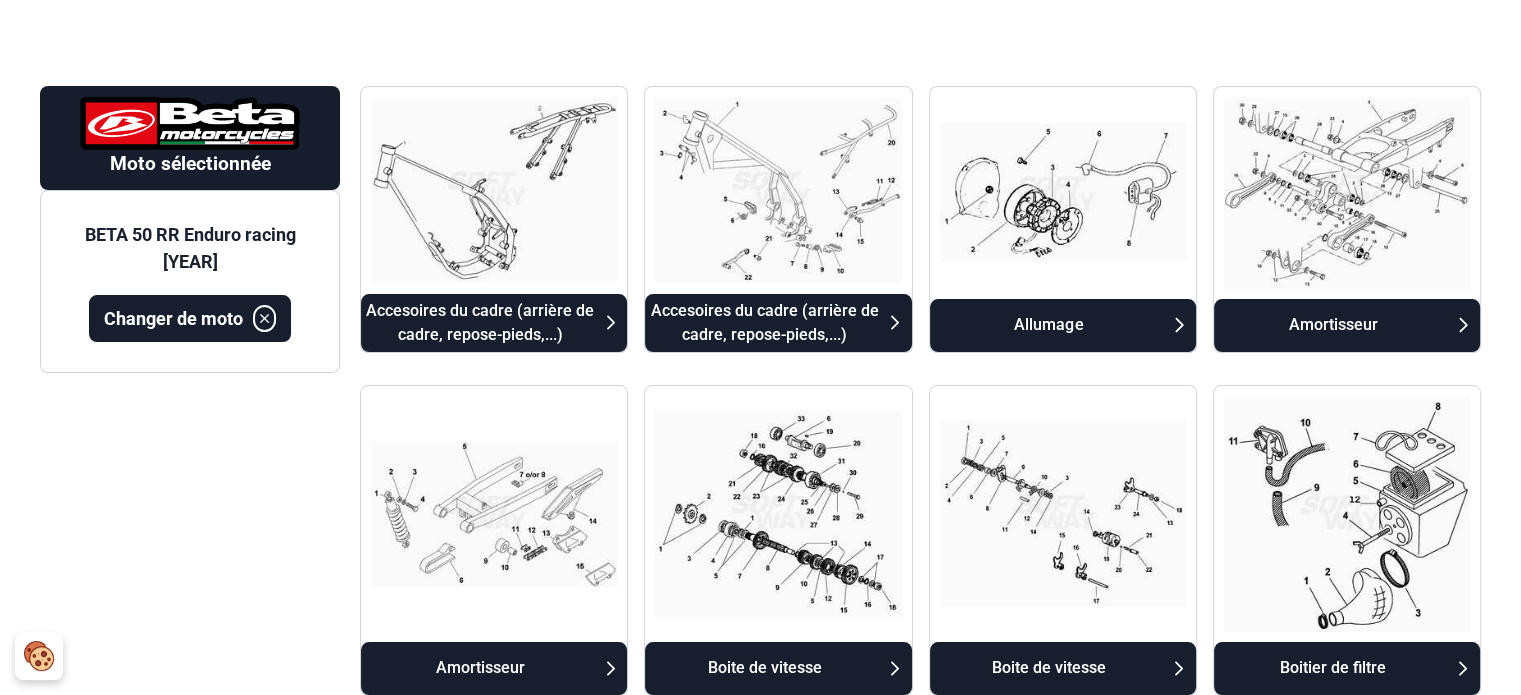 click on "Accesoires du cadre (arrière de cadre, repose-pieds,...)" at bounding box center (480, 323) 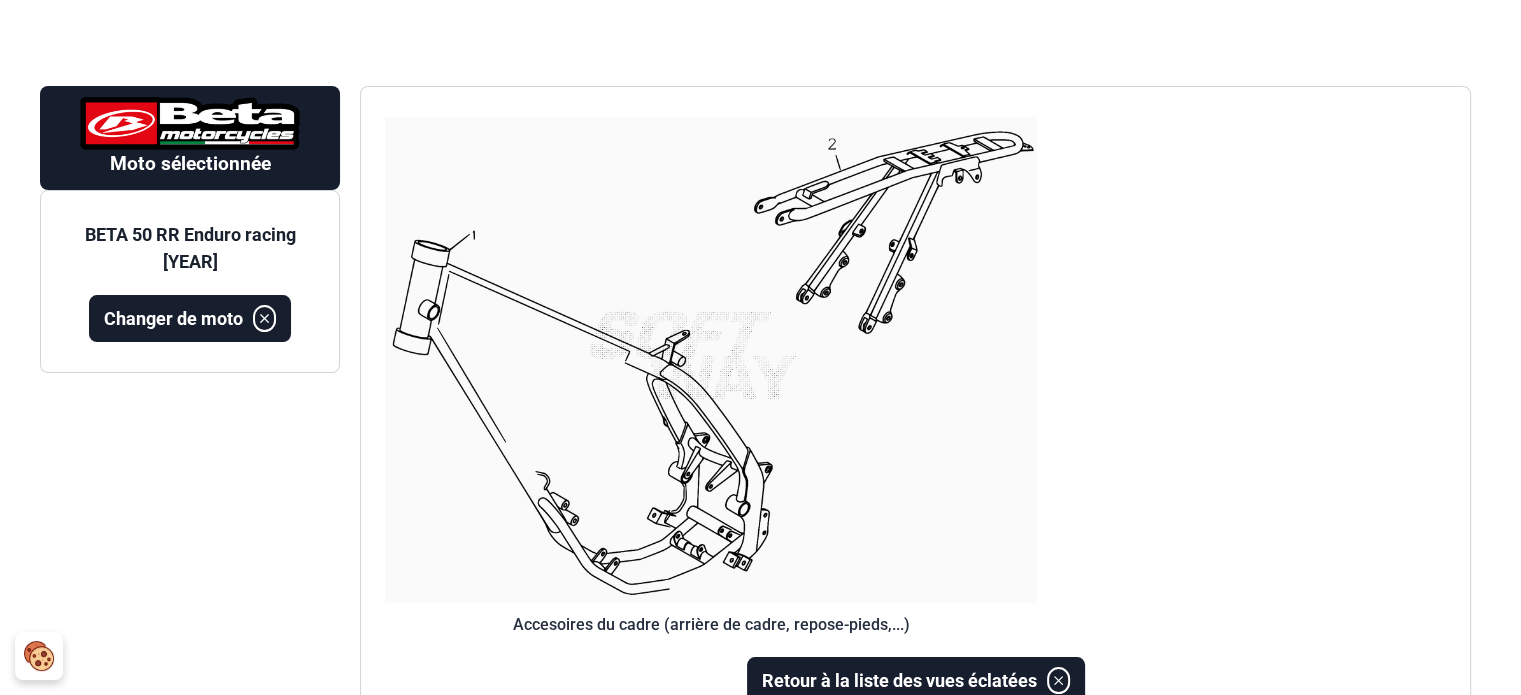 scroll, scrollTop: 164, scrollLeft: 0, axis: vertical 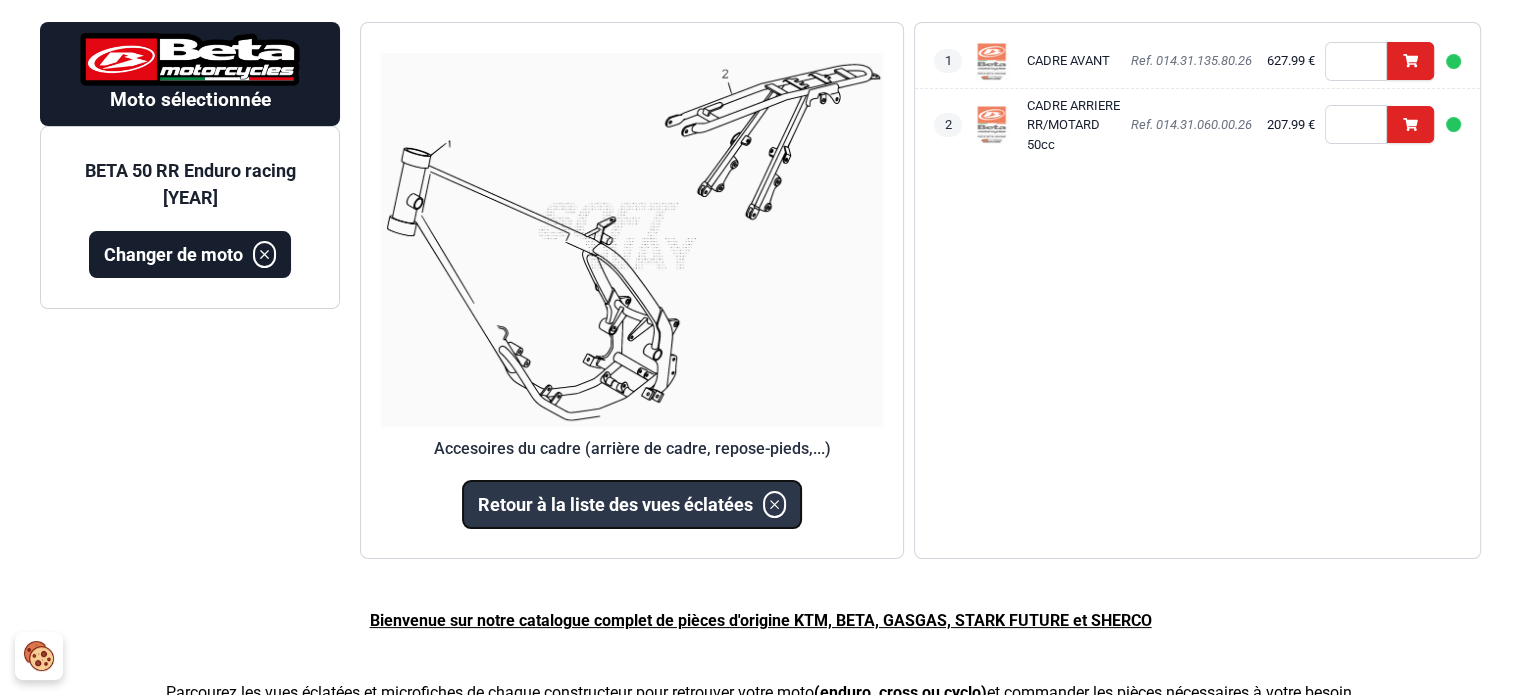 click on "Retour à la liste des vues éclatées" at bounding box center (615, 504) 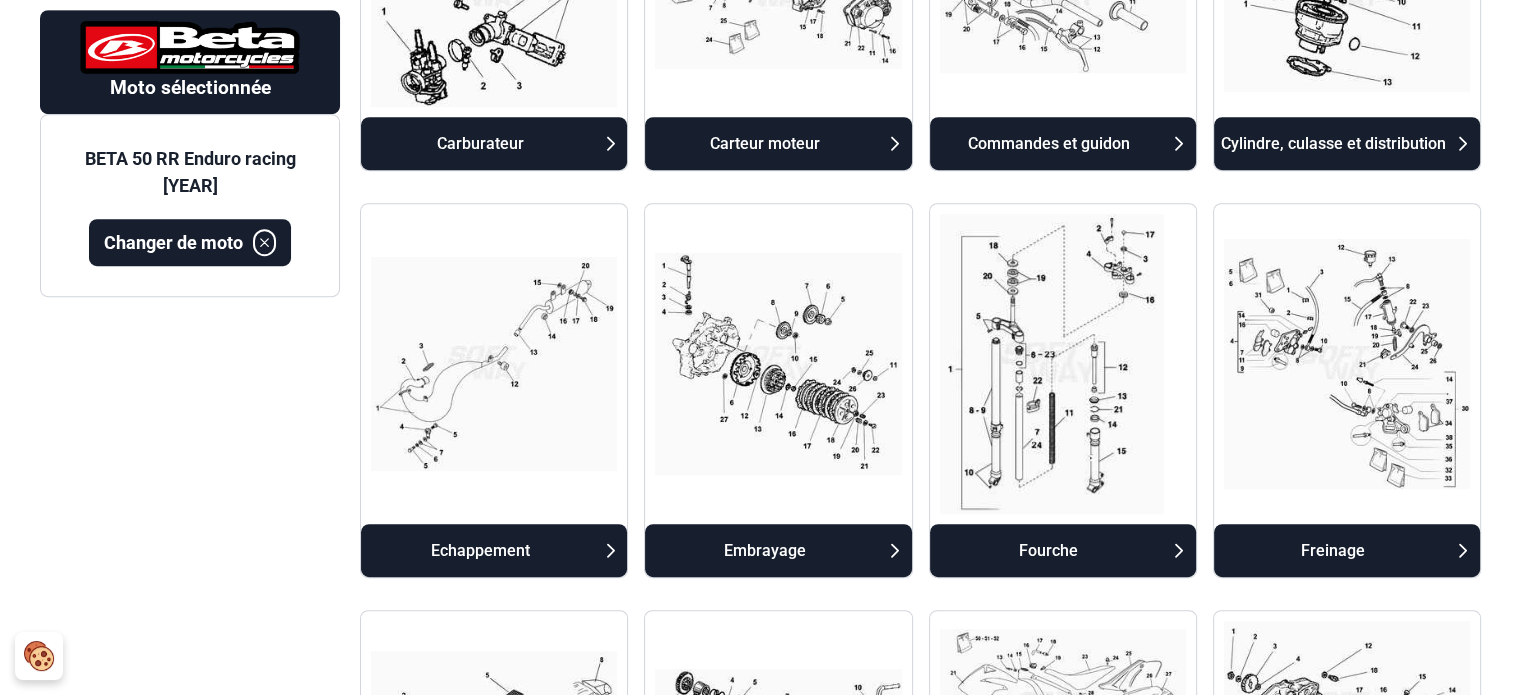 scroll, scrollTop: 1064, scrollLeft: 0, axis: vertical 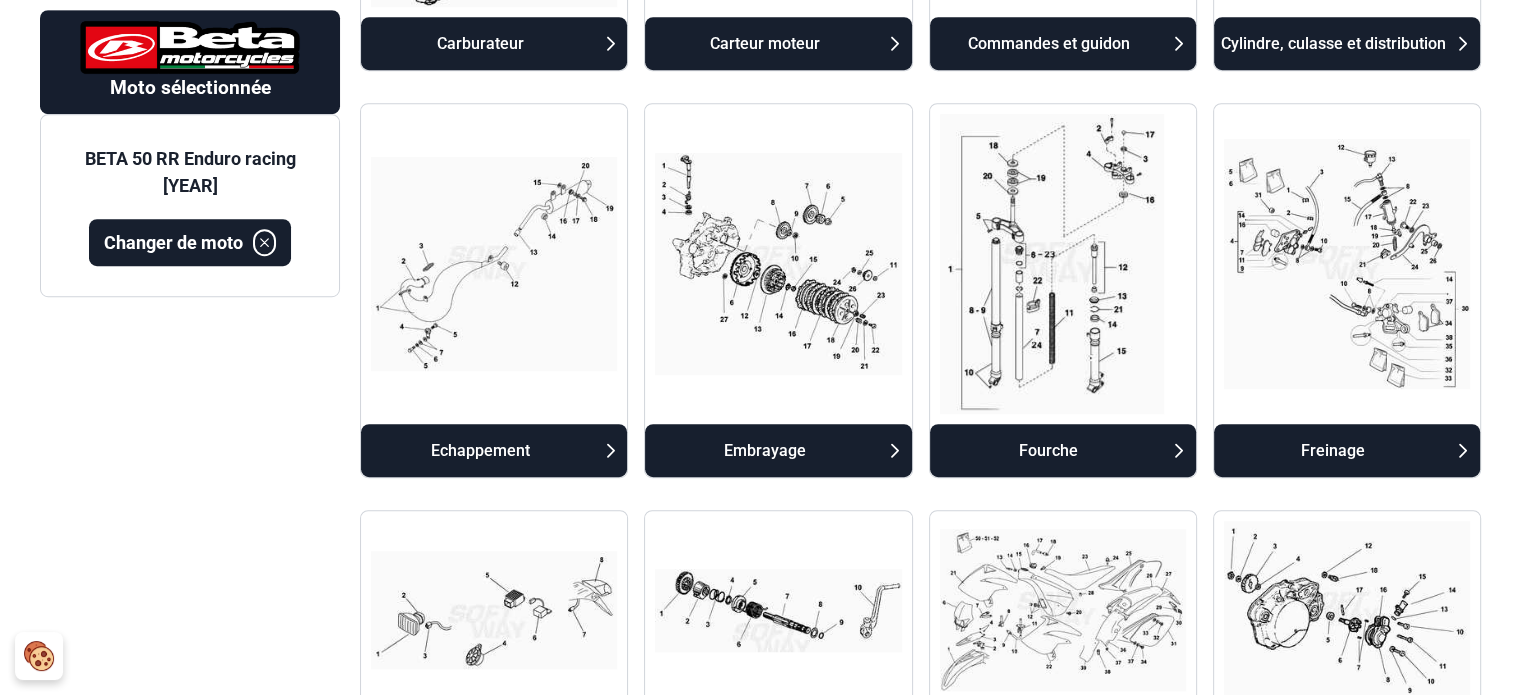 click on "Freinage" at bounding box center [1333, 451] 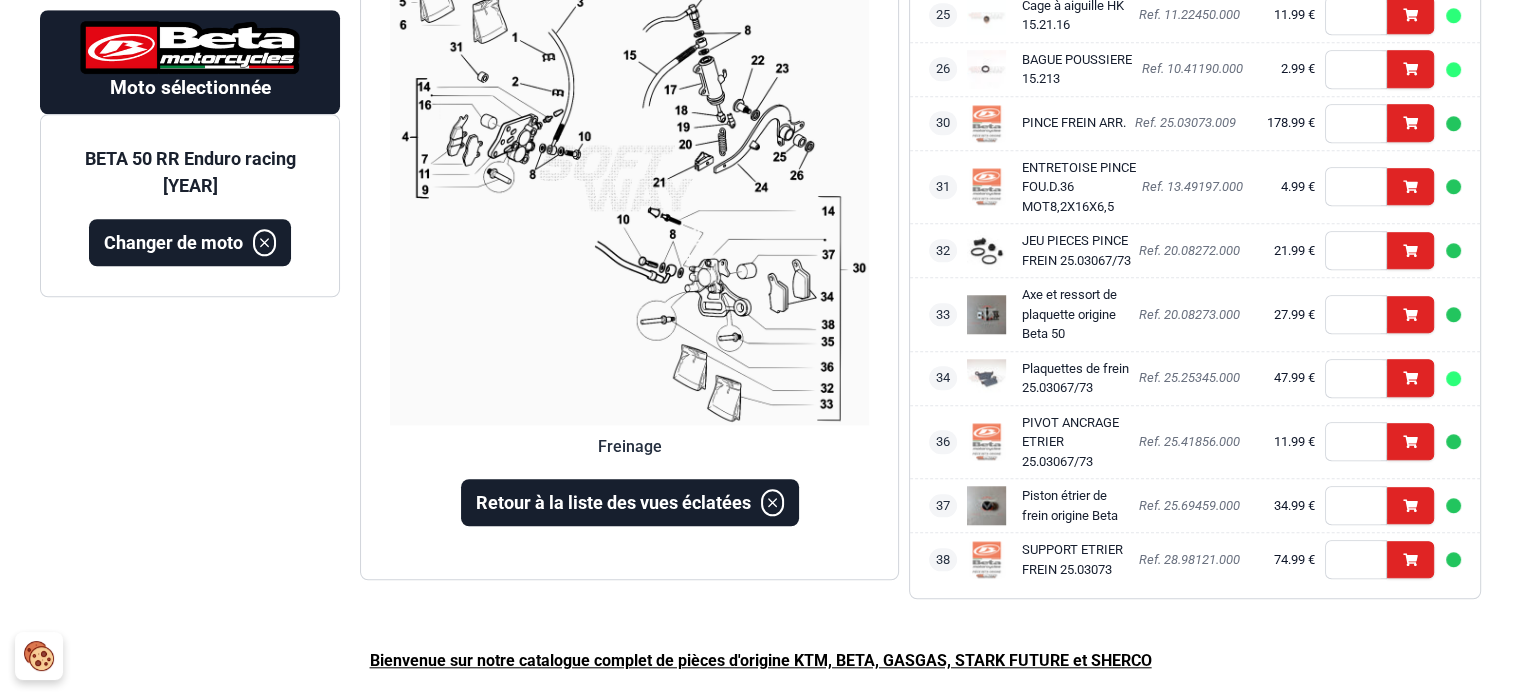scroll, scrollTop: 1564, scrollLeft: 0, axis: vertical 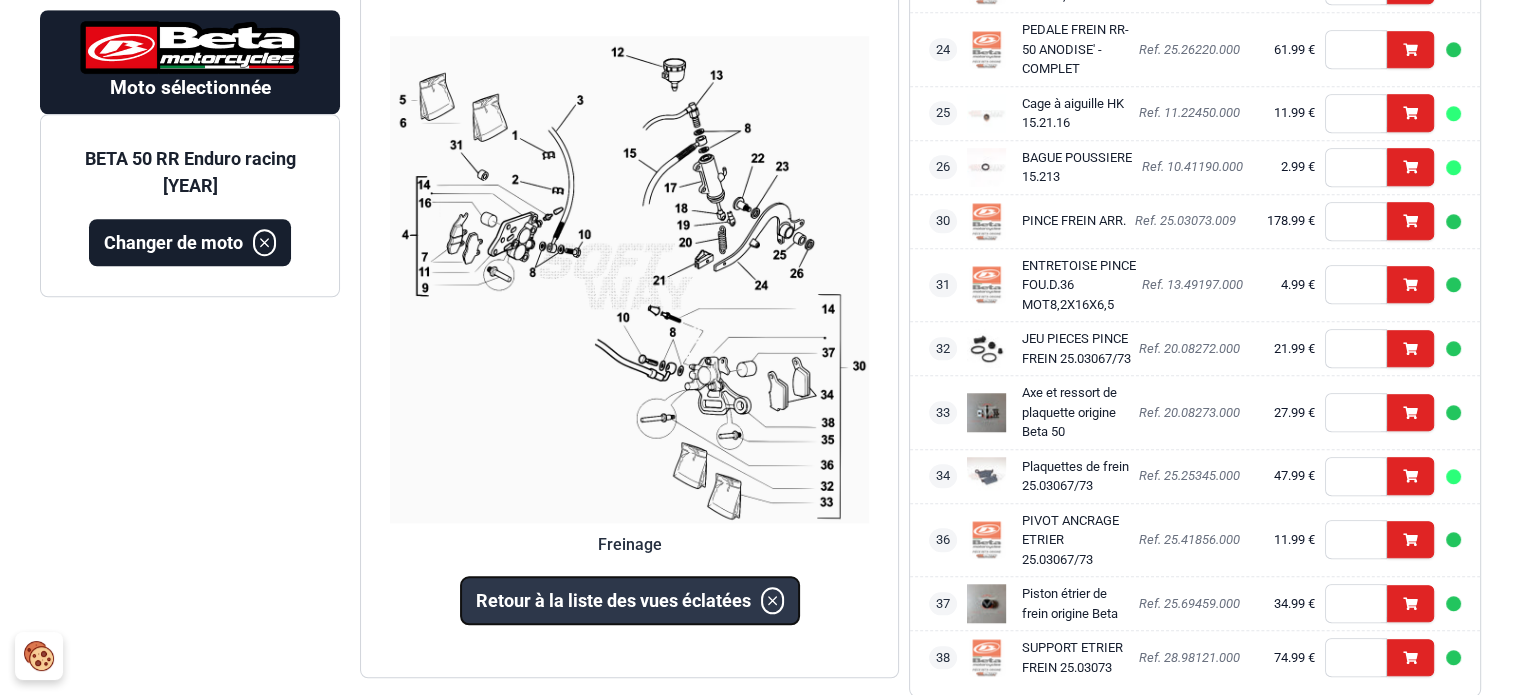click on "Retour à la liste des vues éclatées" at bounding box center [613, 599] 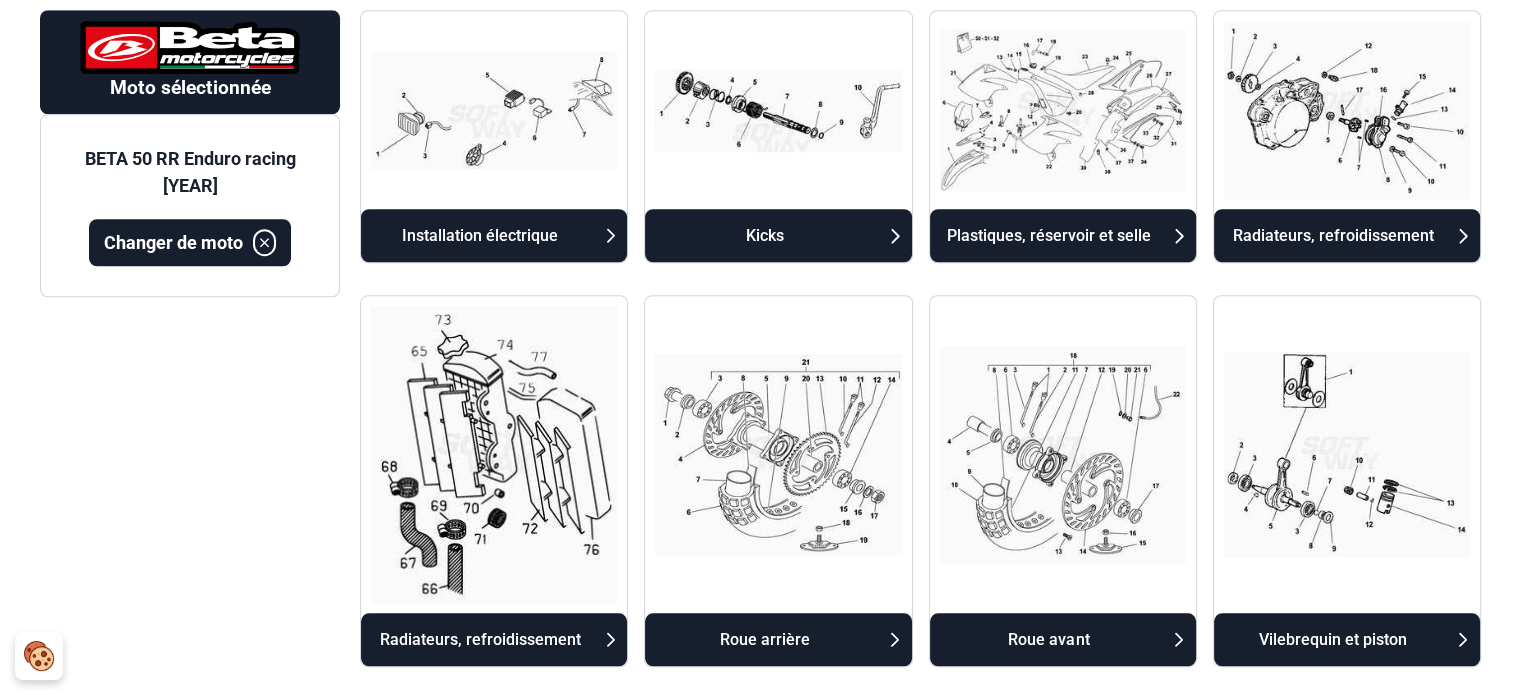 click on "Roue arrière" at bounding box center [764, 640] 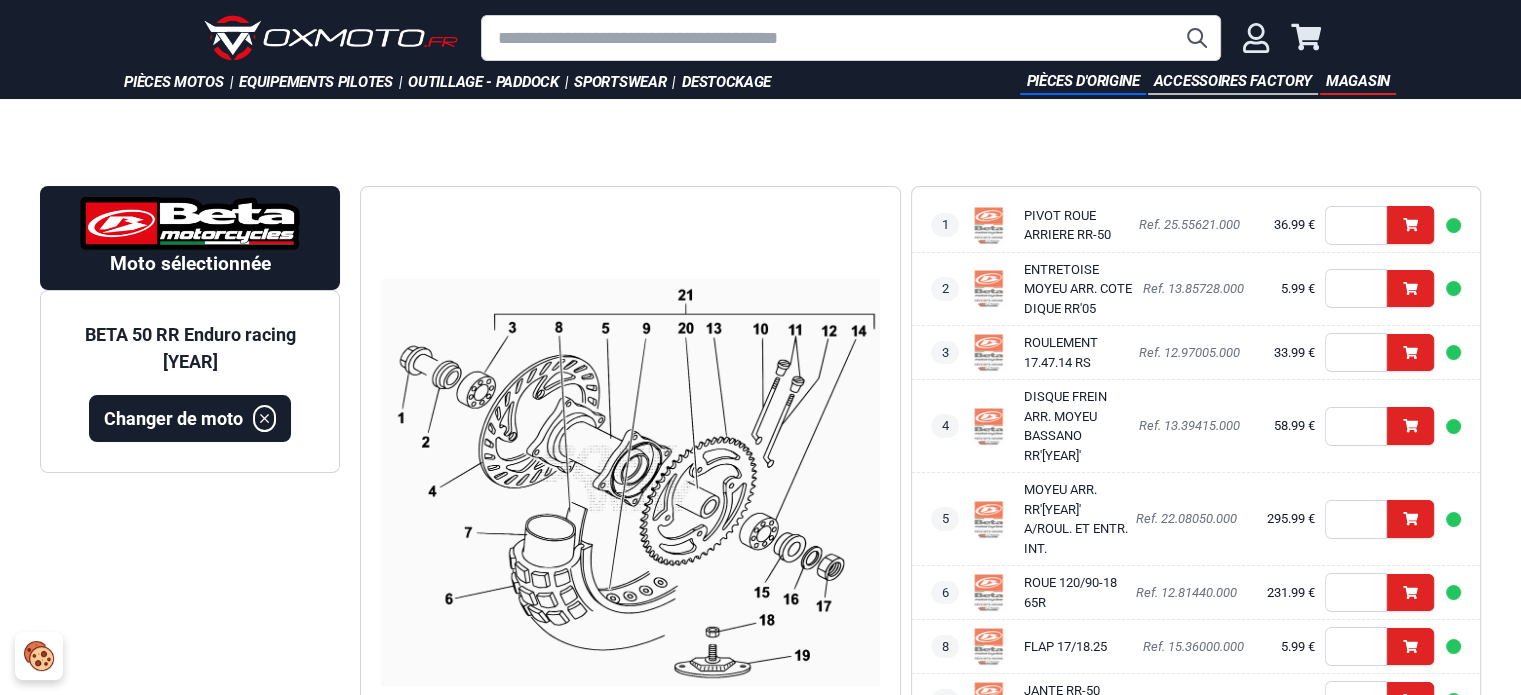 scroll, scrollTop: 0, scrollLeft: 0, axis: both 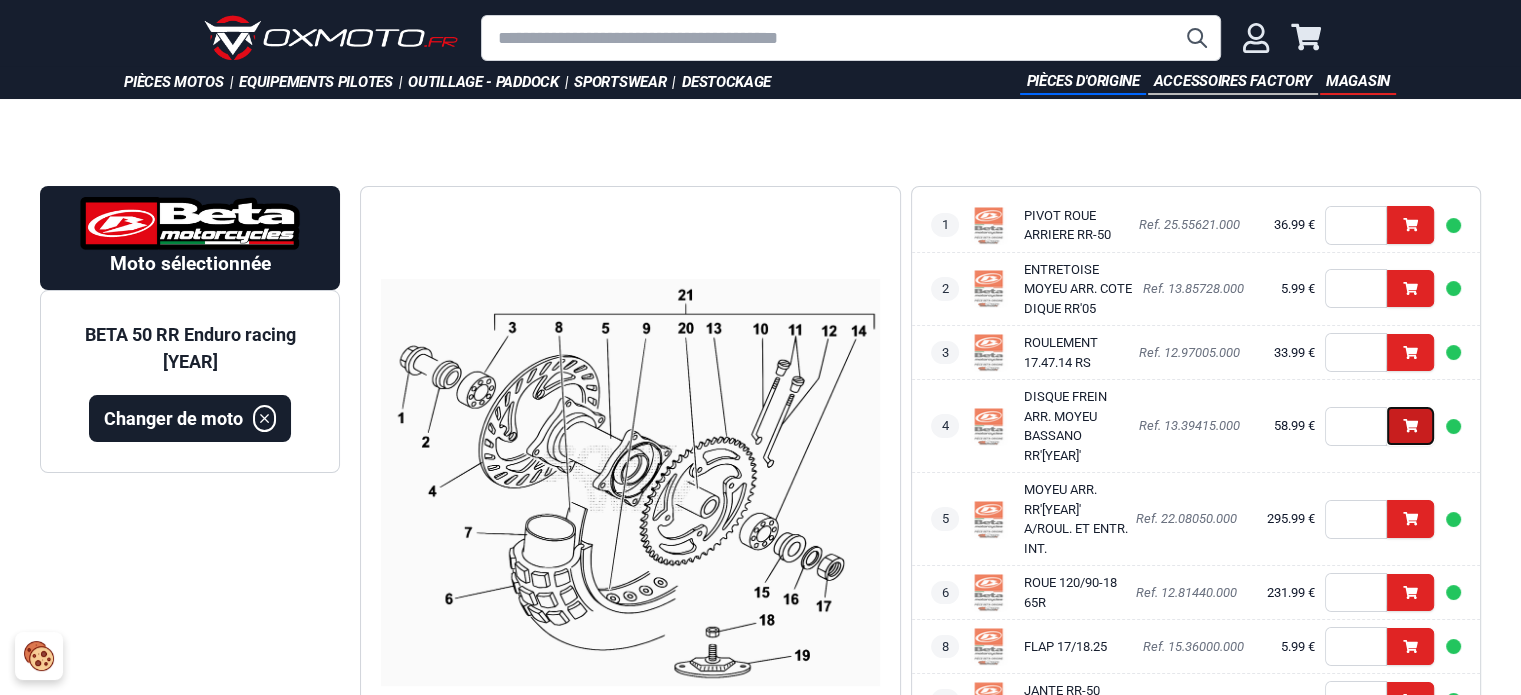 click 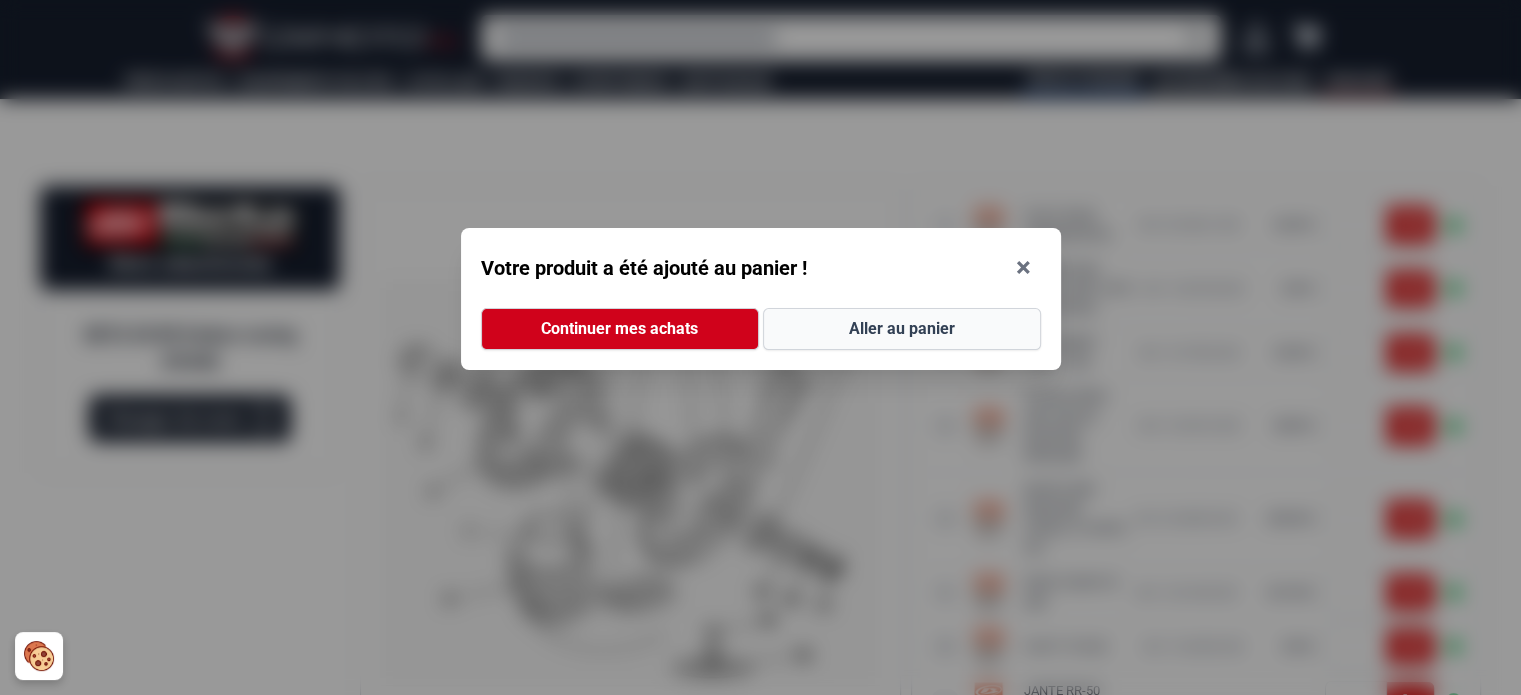 click on "Aller au panier" at bounding box center (902, 329) 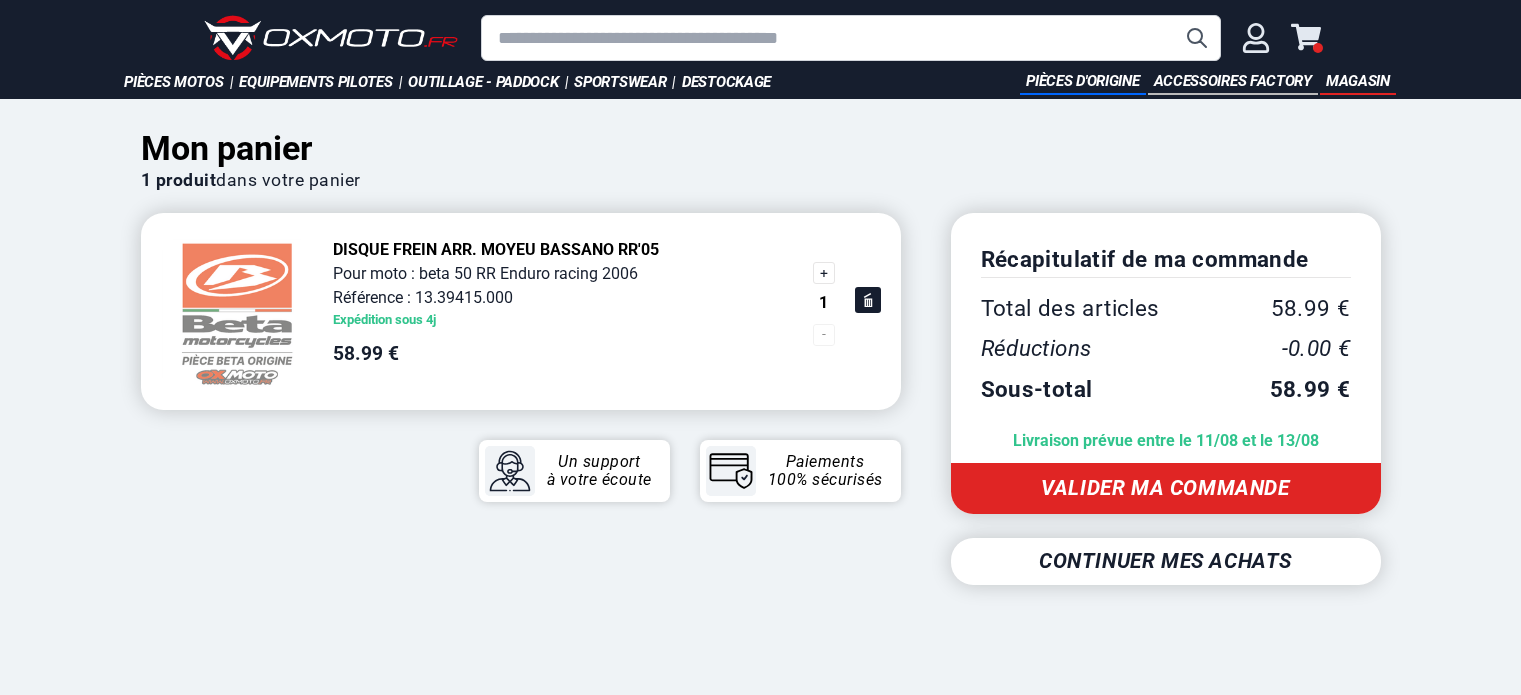 scroll, scrollTop: 0, scrollLeft: 0, axis: both 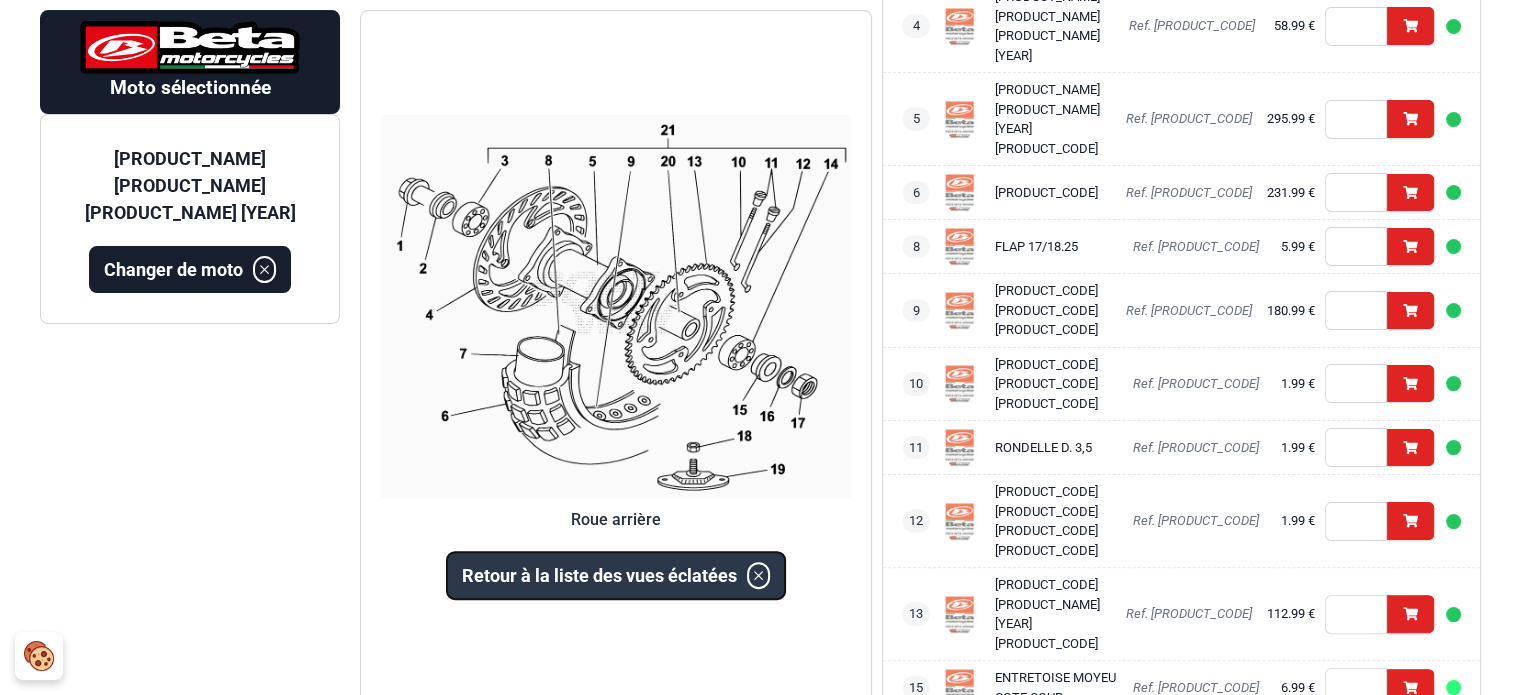click on "Retour à la liste des vues éclatées" at bounding box center (599, 576) 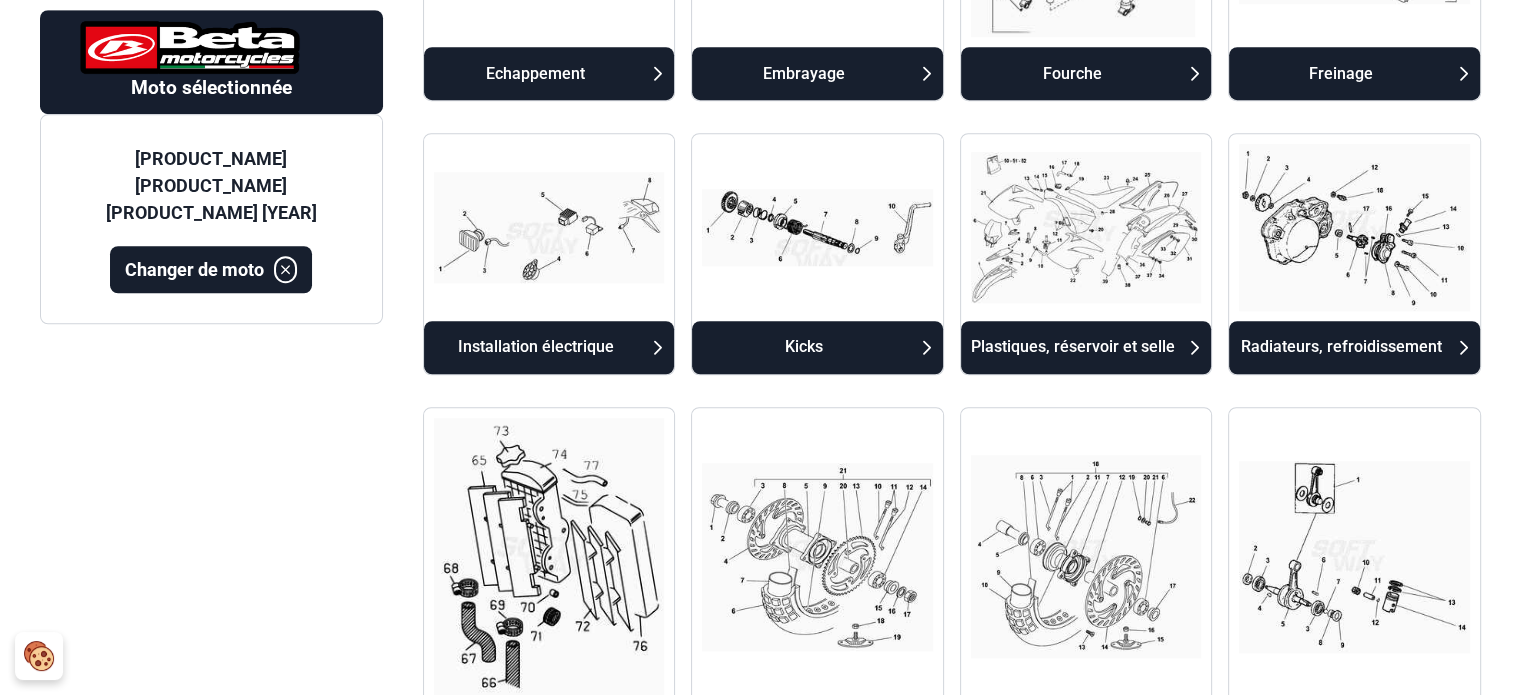 scroll, scrollTop: 1400, scrollLeft: 0, axis: vertical 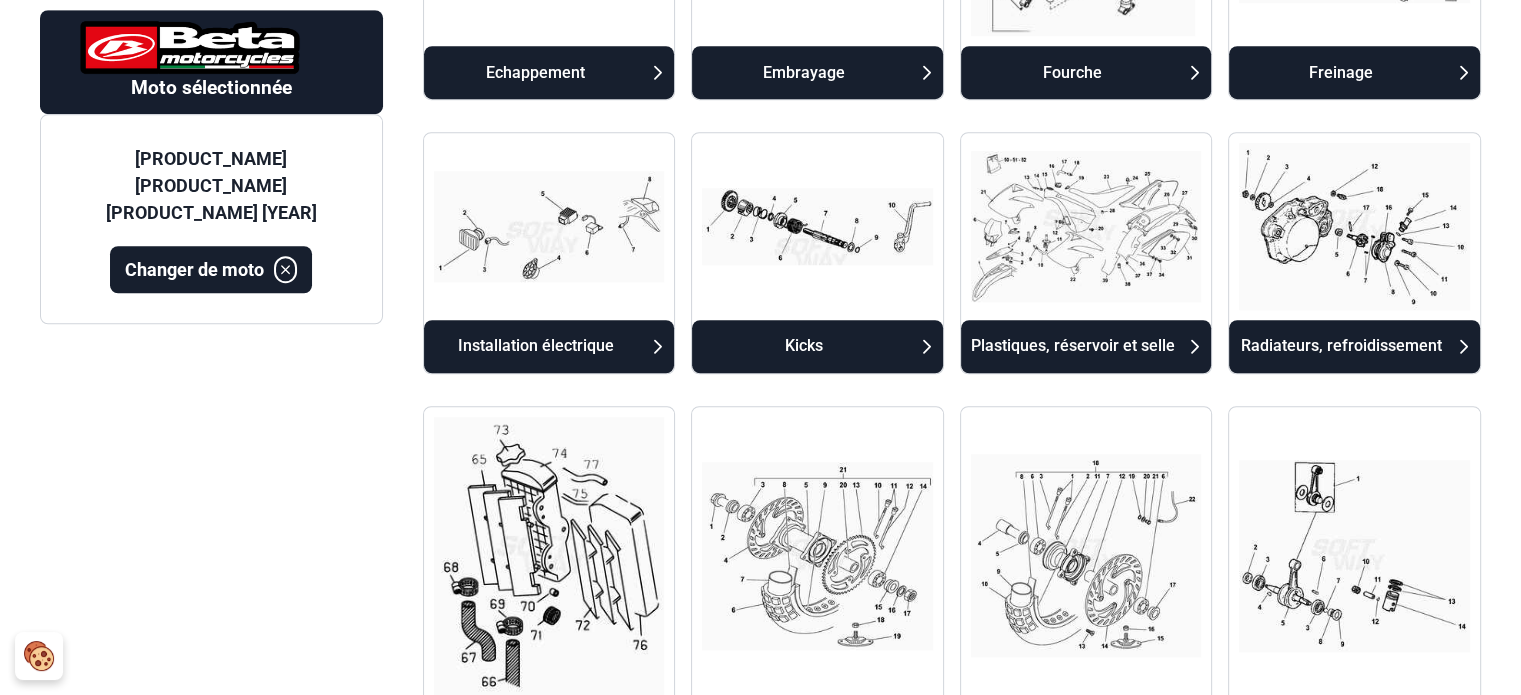 click on "Installation électrique" at bounding box center [535, 346] 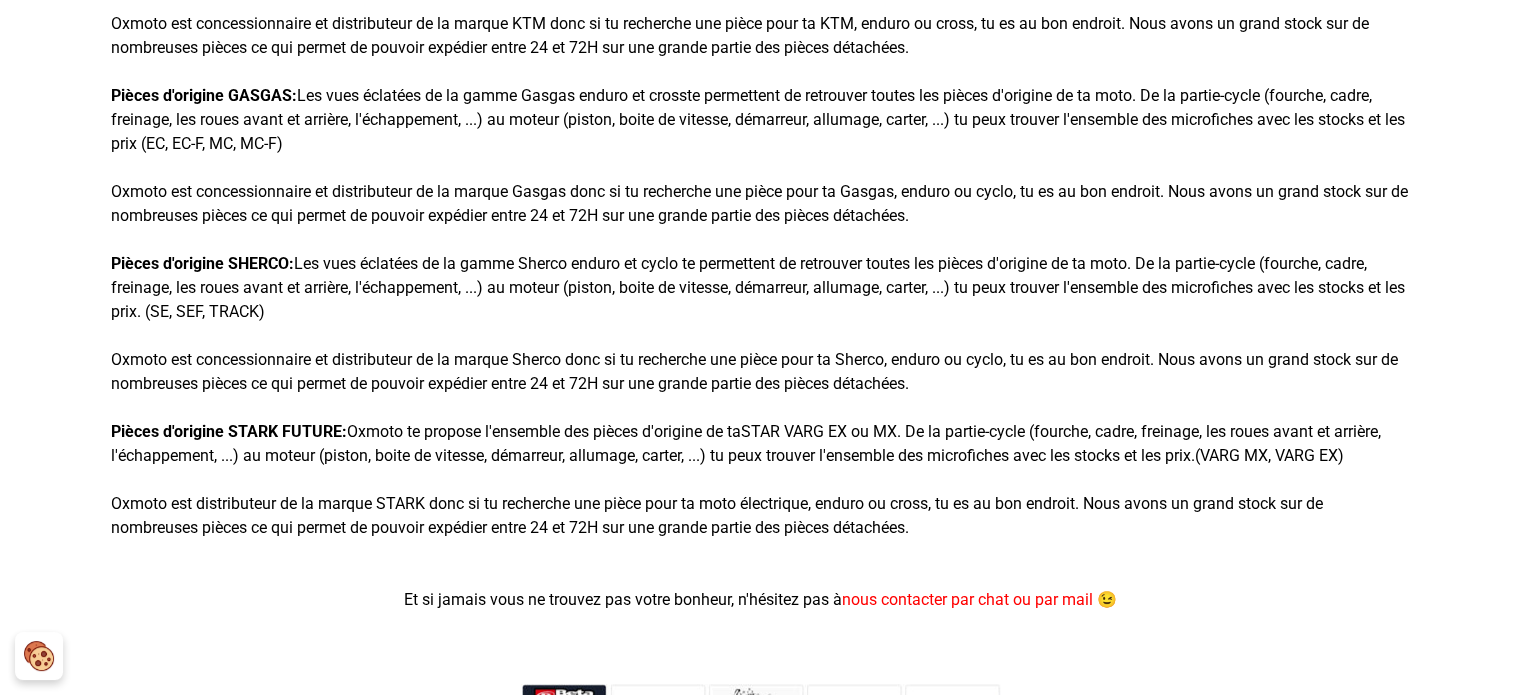 scroll, scrollTop: 164, scrollLeft: 0, axis: vertical 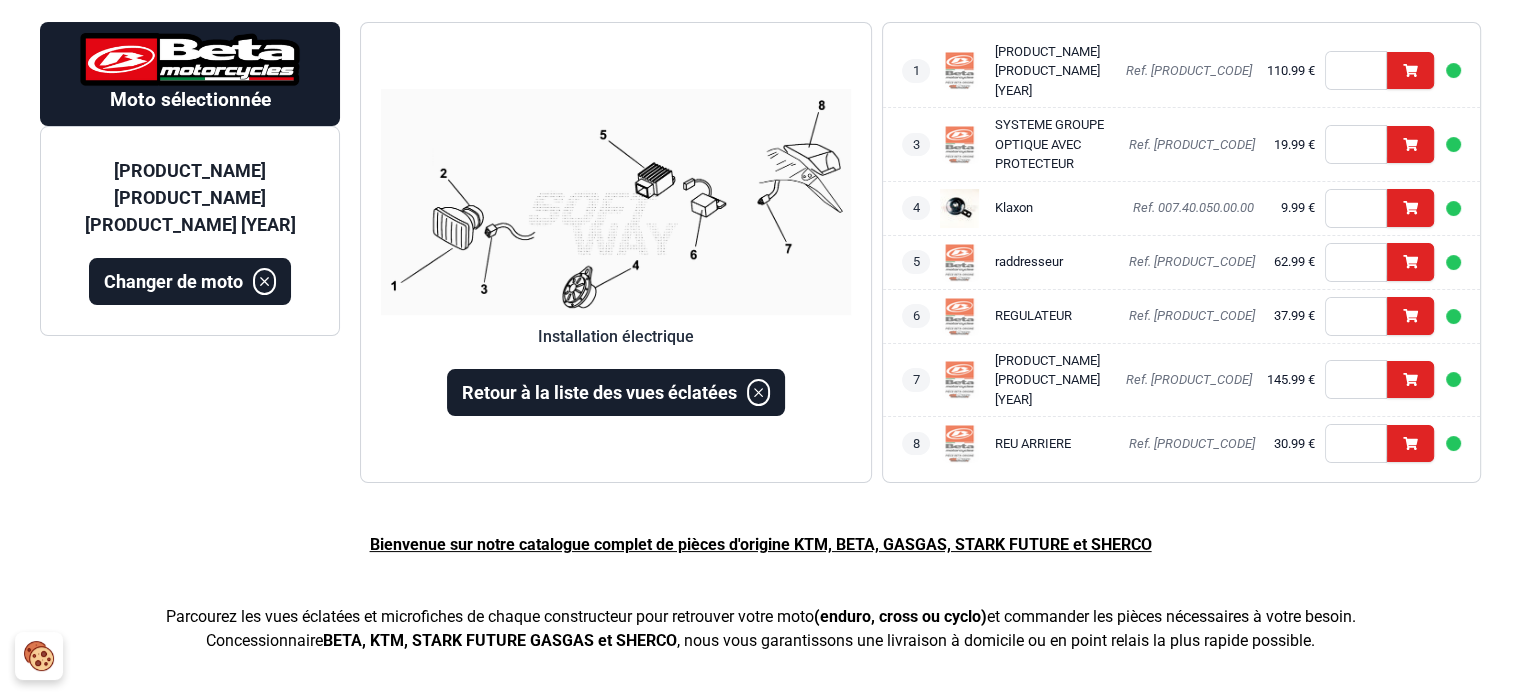 click on "raddresseur" at bounding box center (1029, 261) 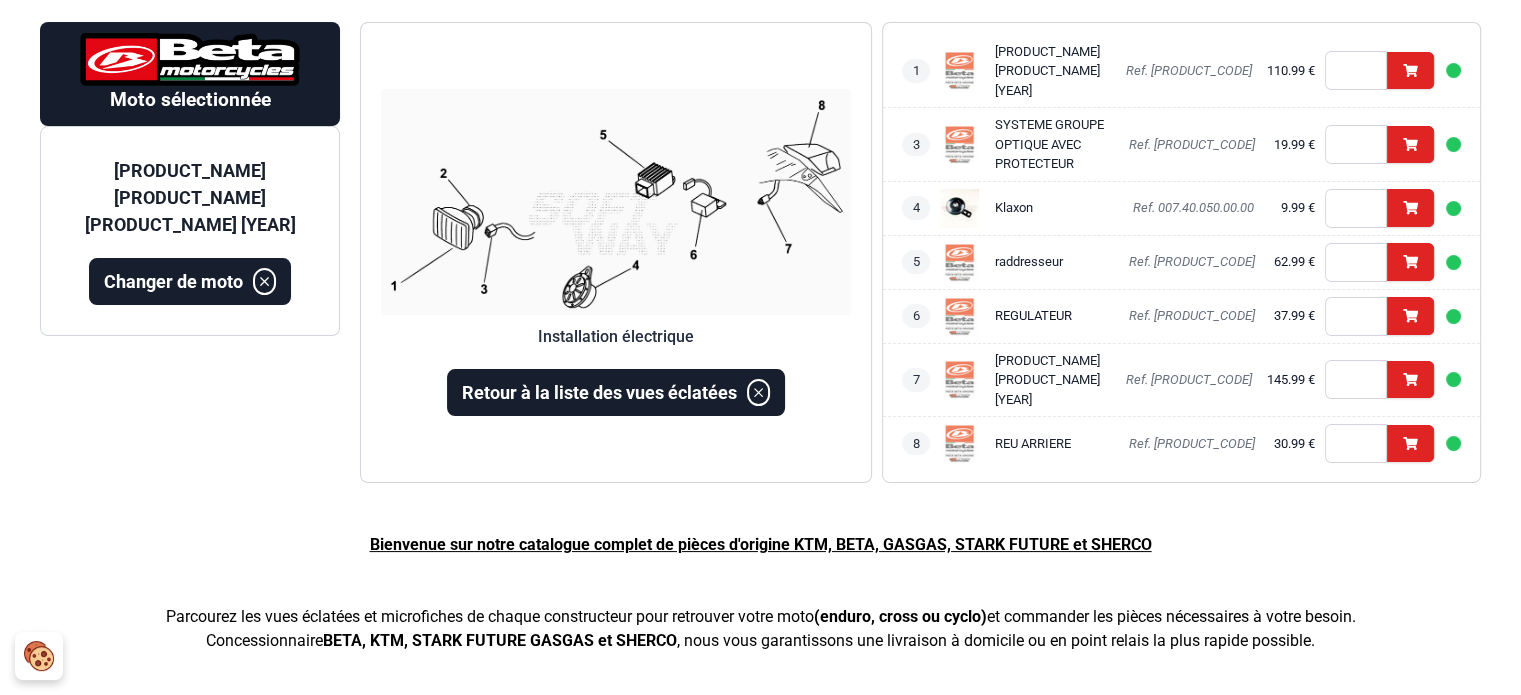 click on "REGULATEUR" at bounding box center [1033, 315] 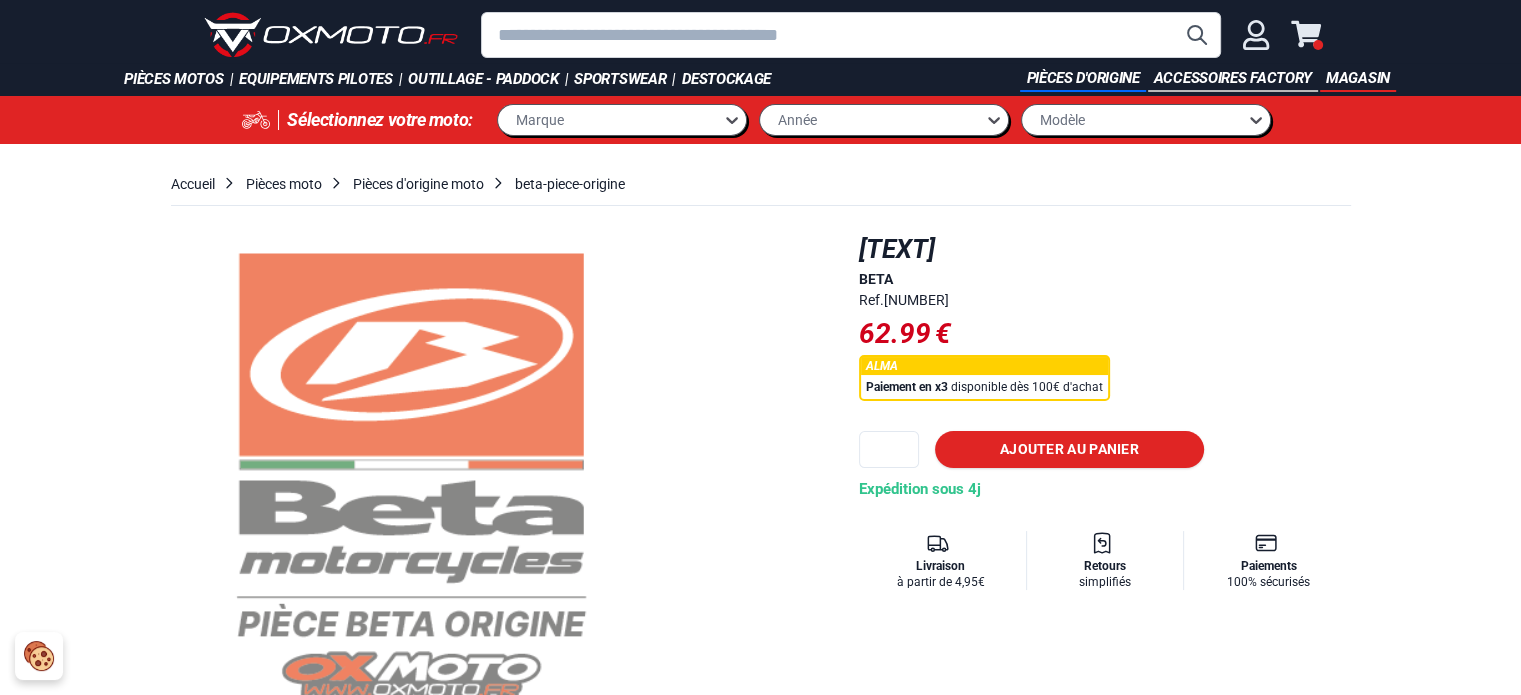 scroll, scrollTop: 0, scrollLeft: 0, axis: both 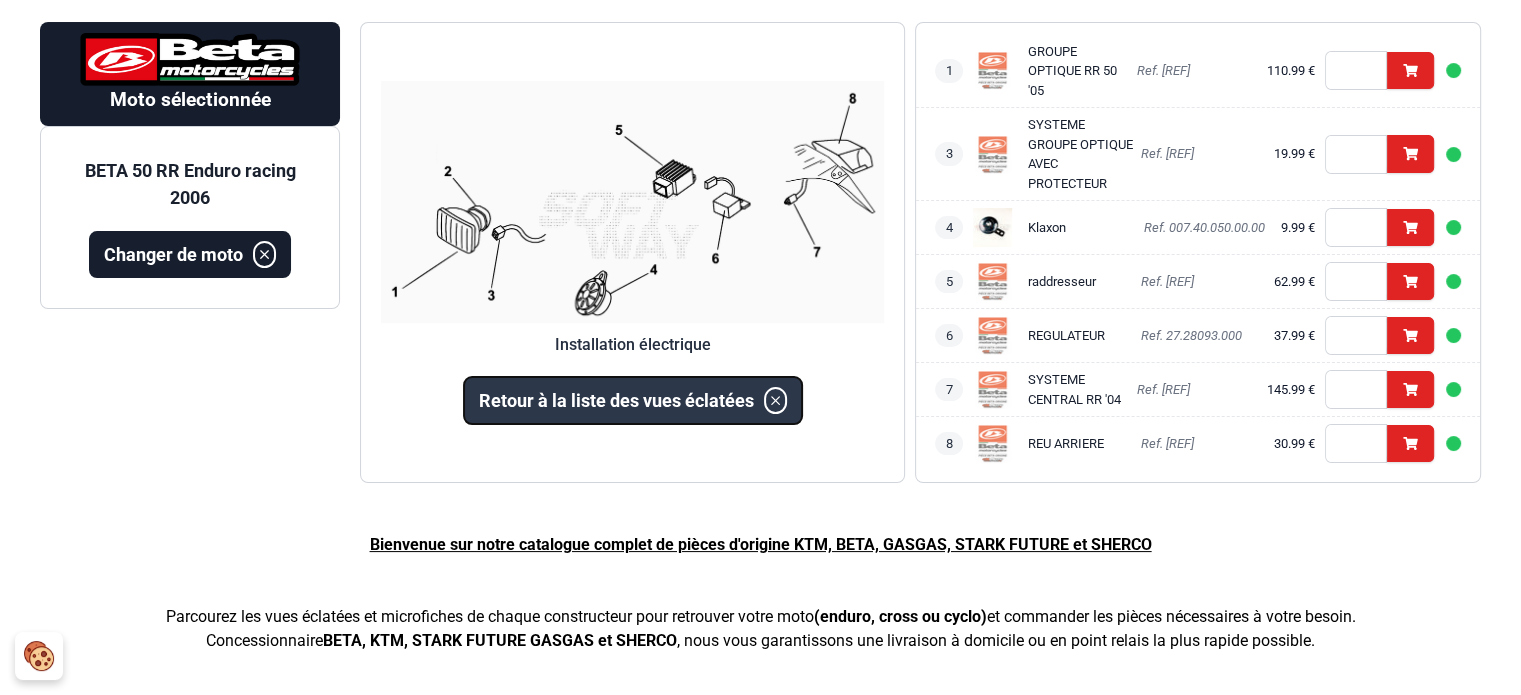 click on "Retour à la liste des vues éclatées" at bounding box center [616, 400] 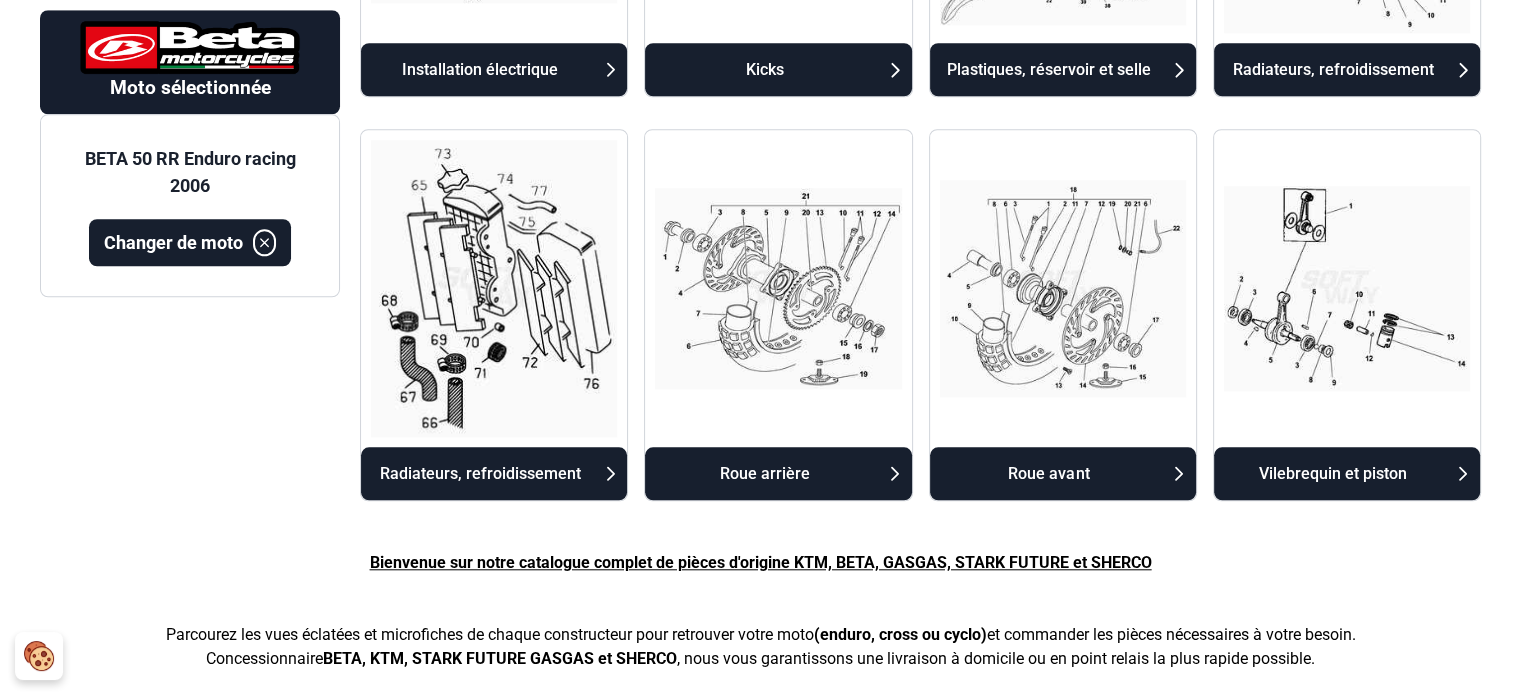 scroll, scrollTop: 1764, scrollLeft: 0, axis: vertical 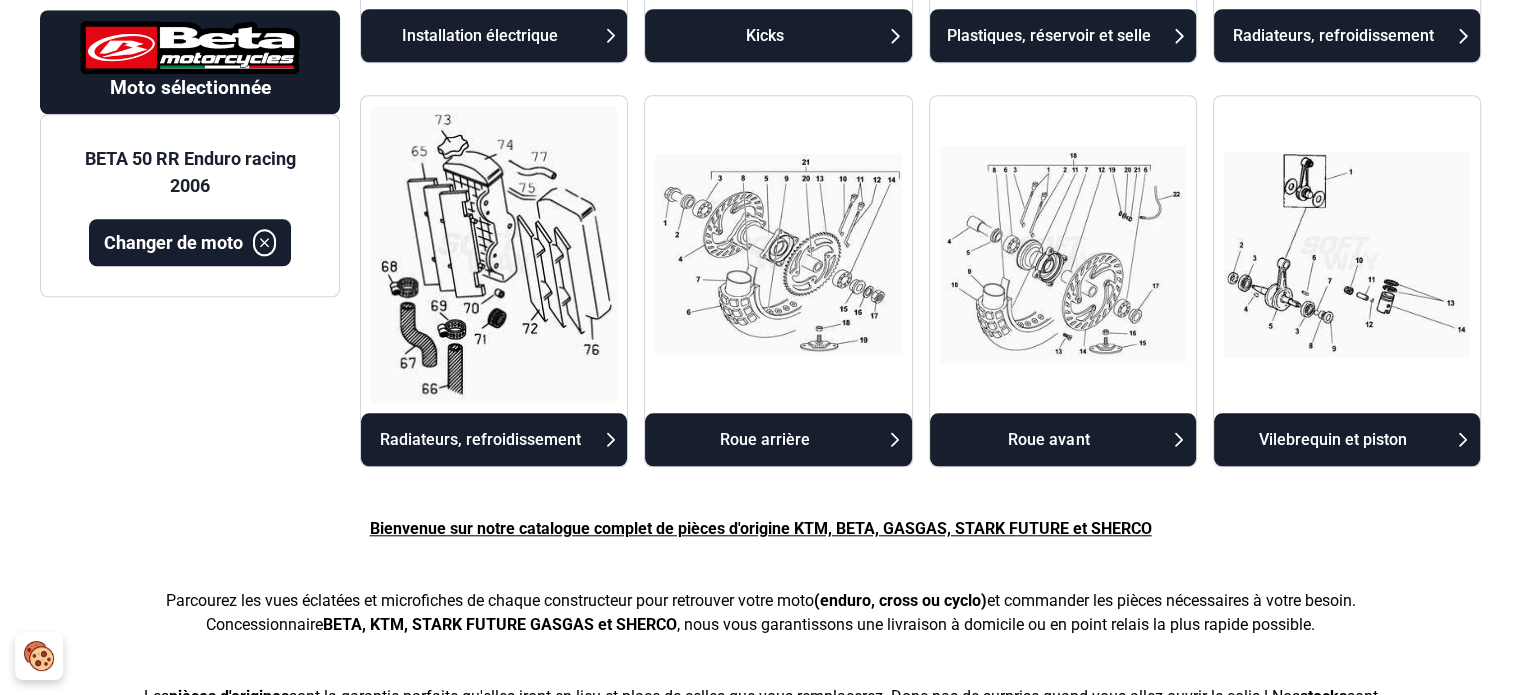 click on "Roue avant" at bounding box center (1049, 440) 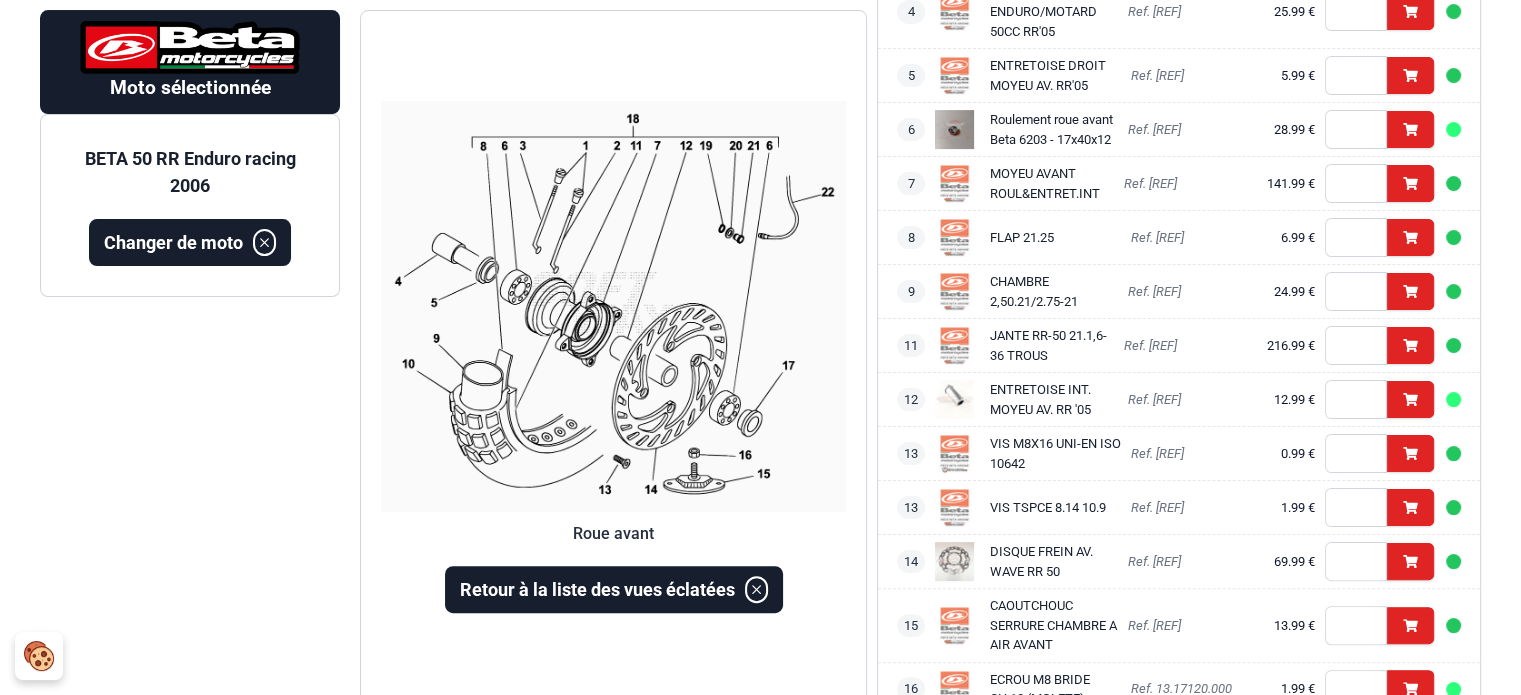 scroll, scrollTop: 400, scrollLeft: 0, axis: vertical 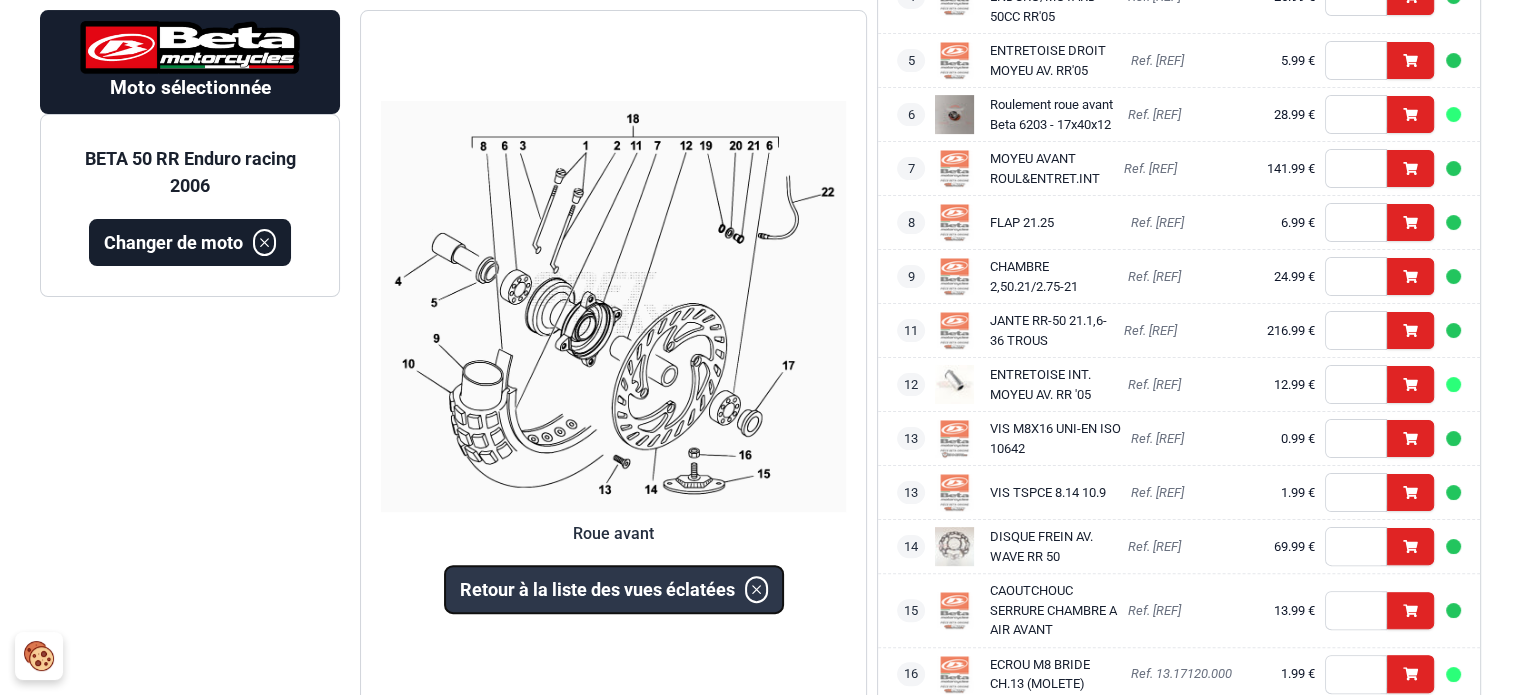 click on "Retour à la liste des vues éclatées" at bounding box center [597, 589] 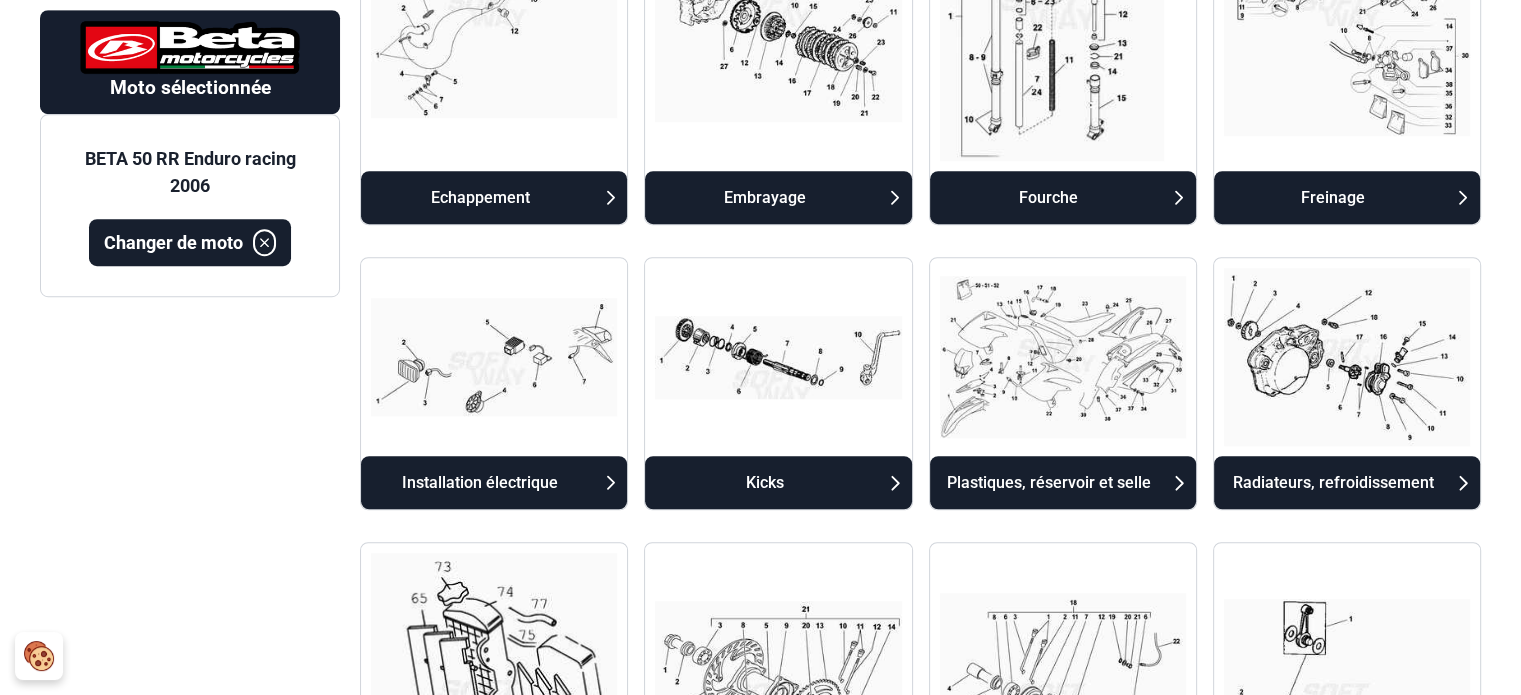 scroll, scrollTop: 1400, scrollLeft: 0, axis: vertical 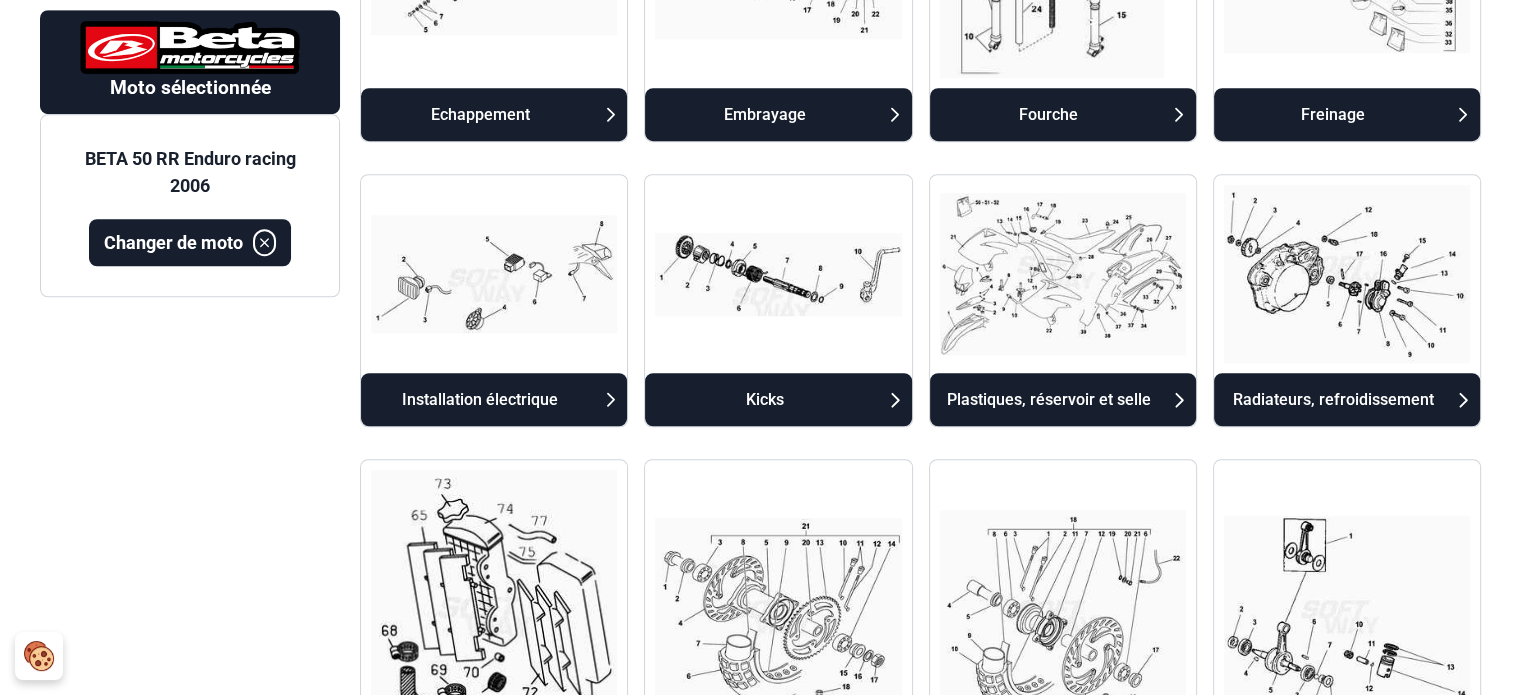click on "Plastiques, réservoir et selle" at bounding box center [1049, 400] 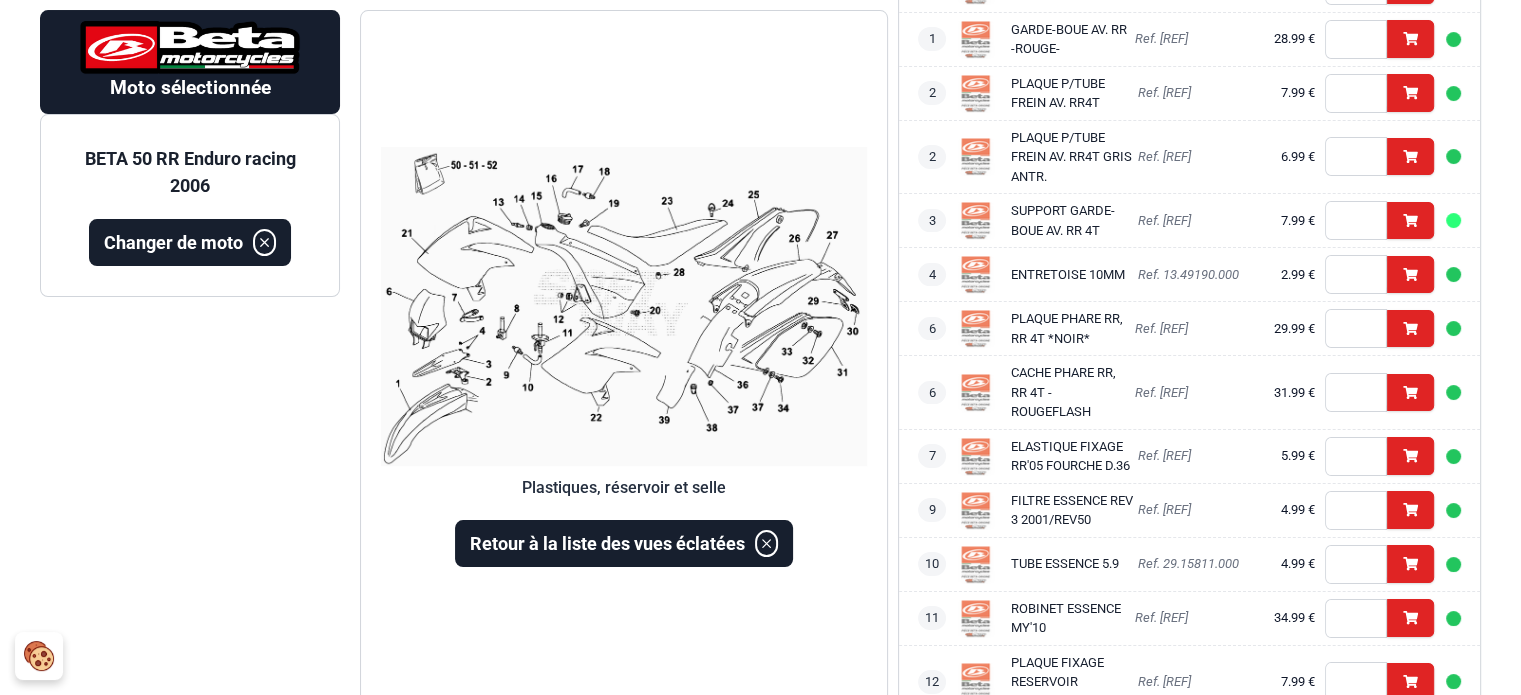 scroll, scrollTop: 0, scrollLeft: 0, axis: both 